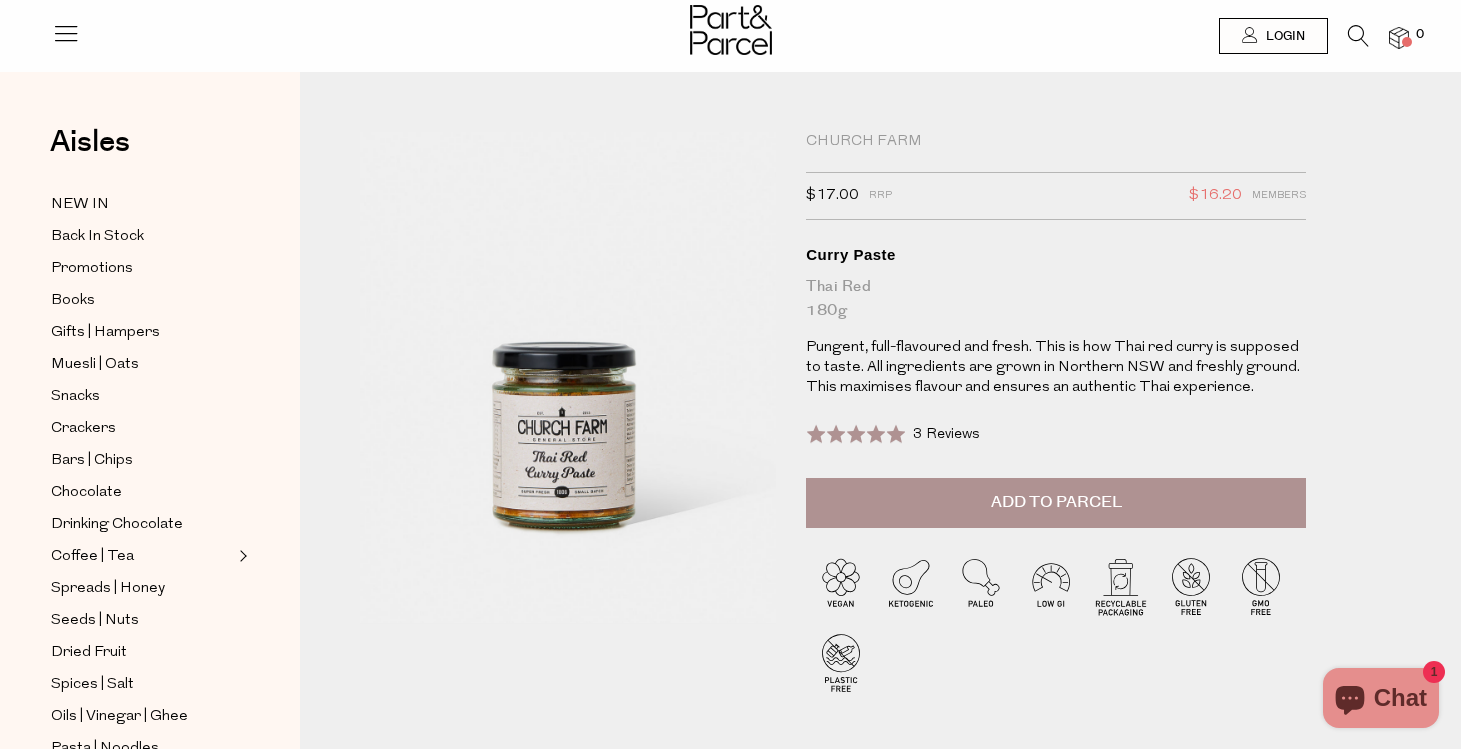 scroll, scrollTop: 0, scrollLeft: 0, axis: both 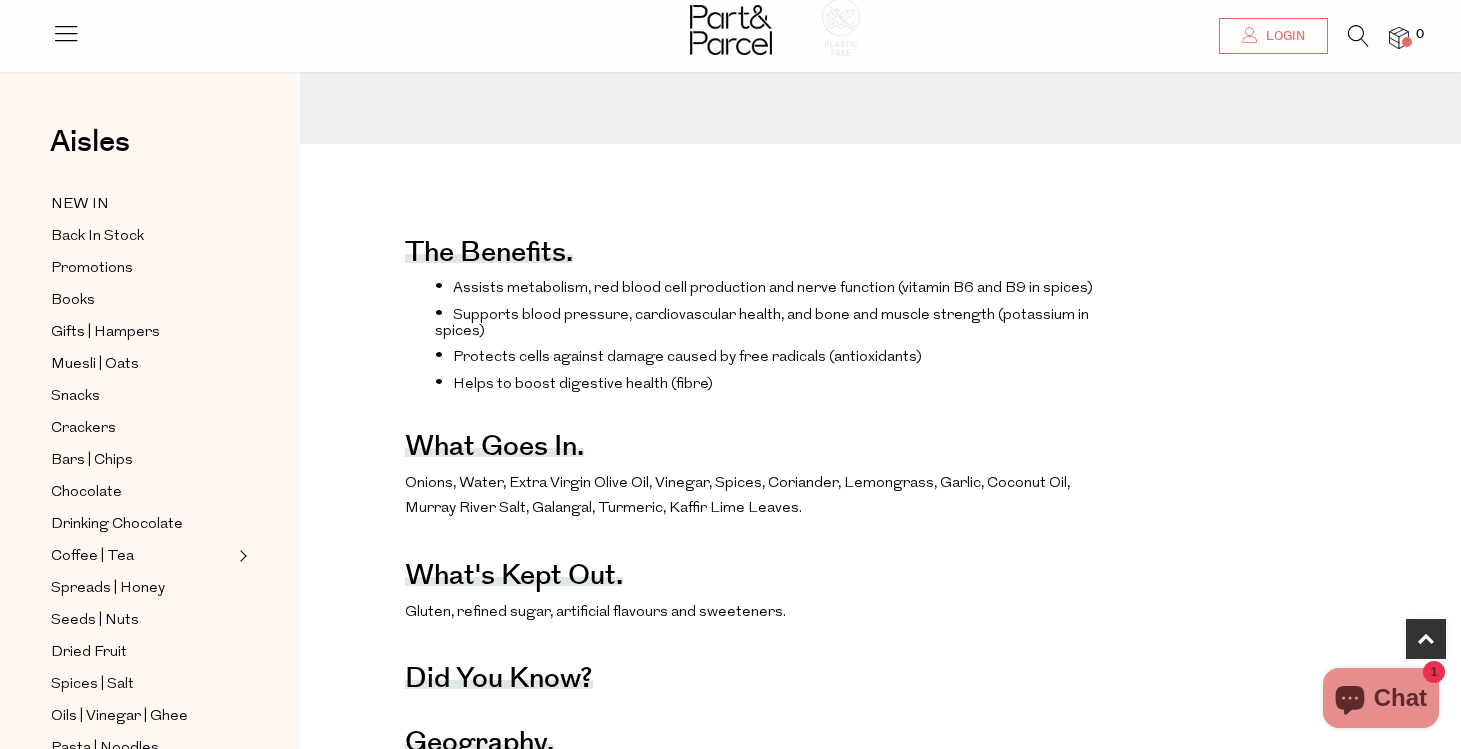 click at bounding box center [66, 33] 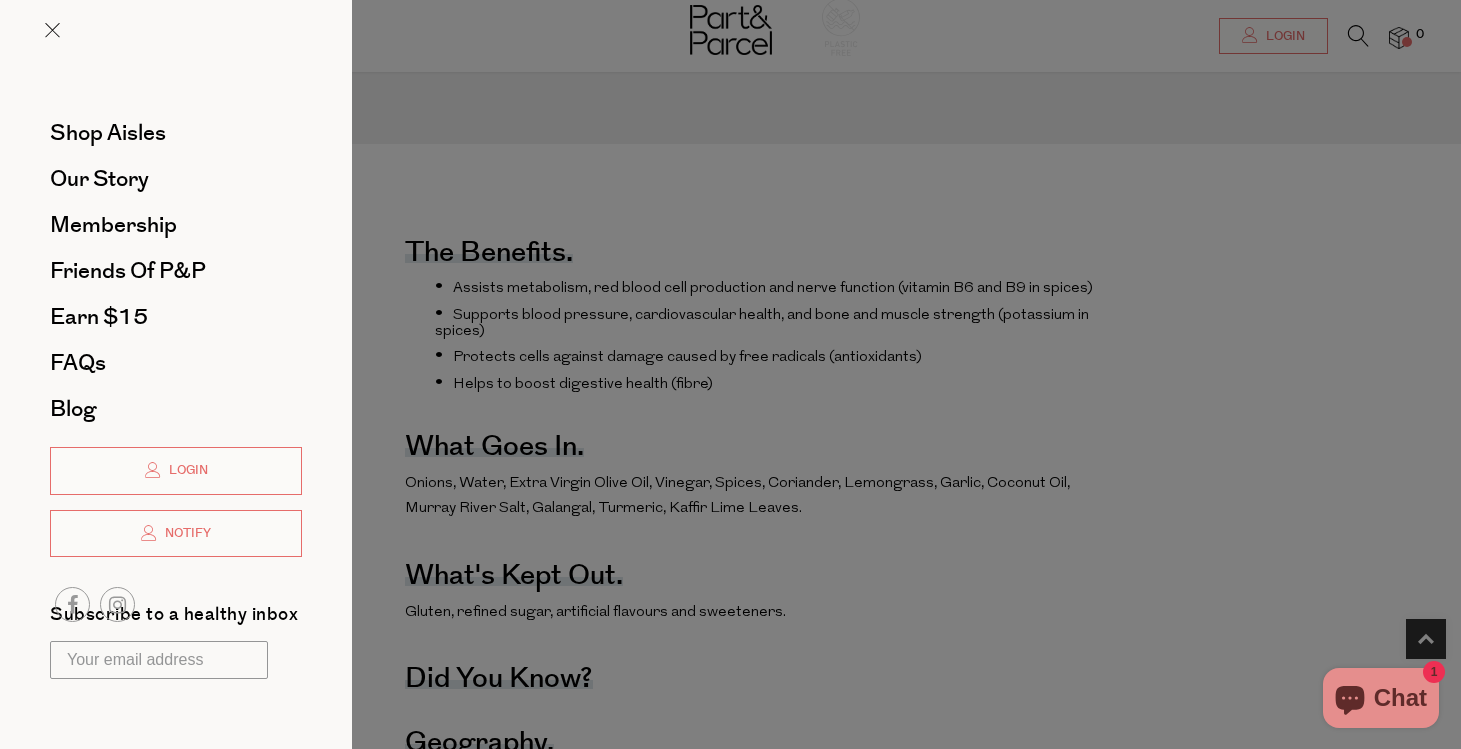 click at bounding box center [730, 374] 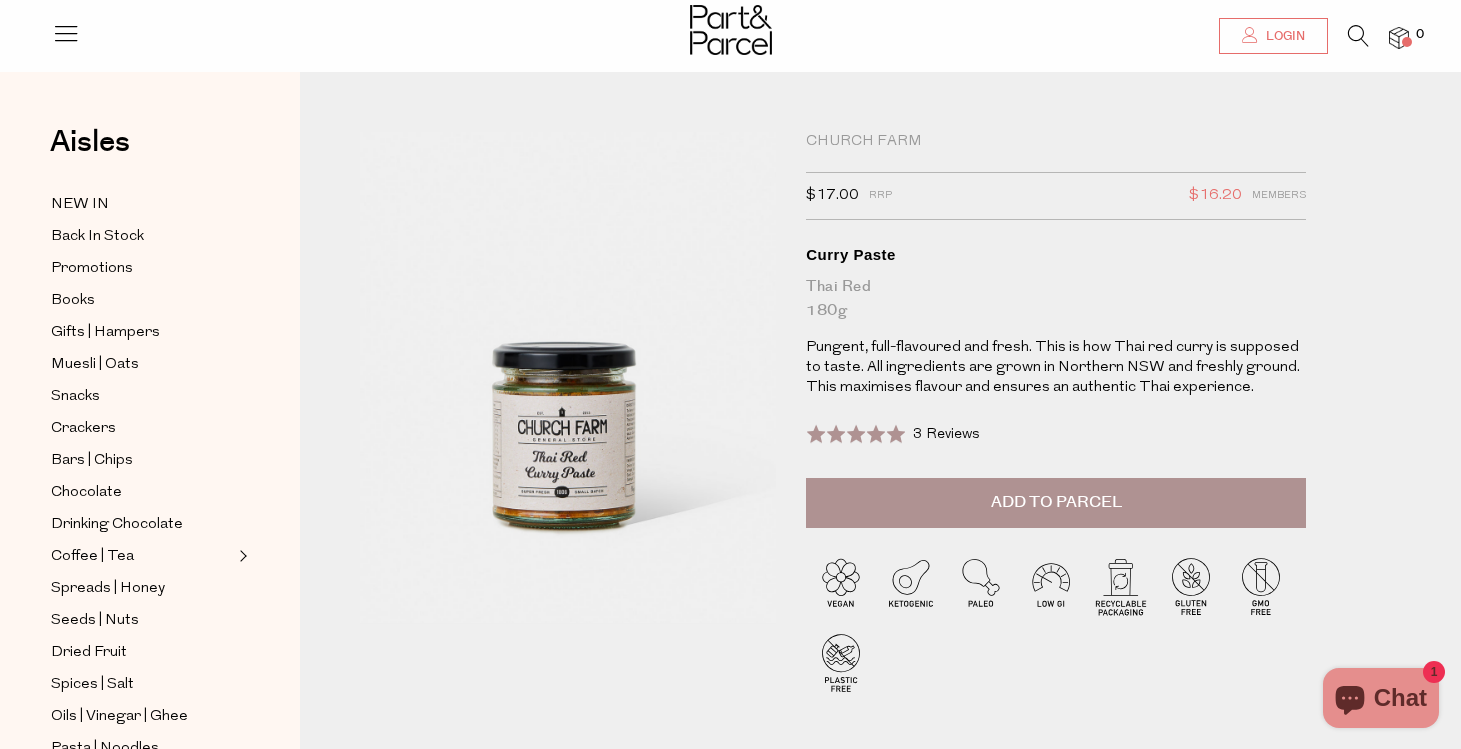 scroll, scrollTop: 0, scrollLeft: 0, axis: both 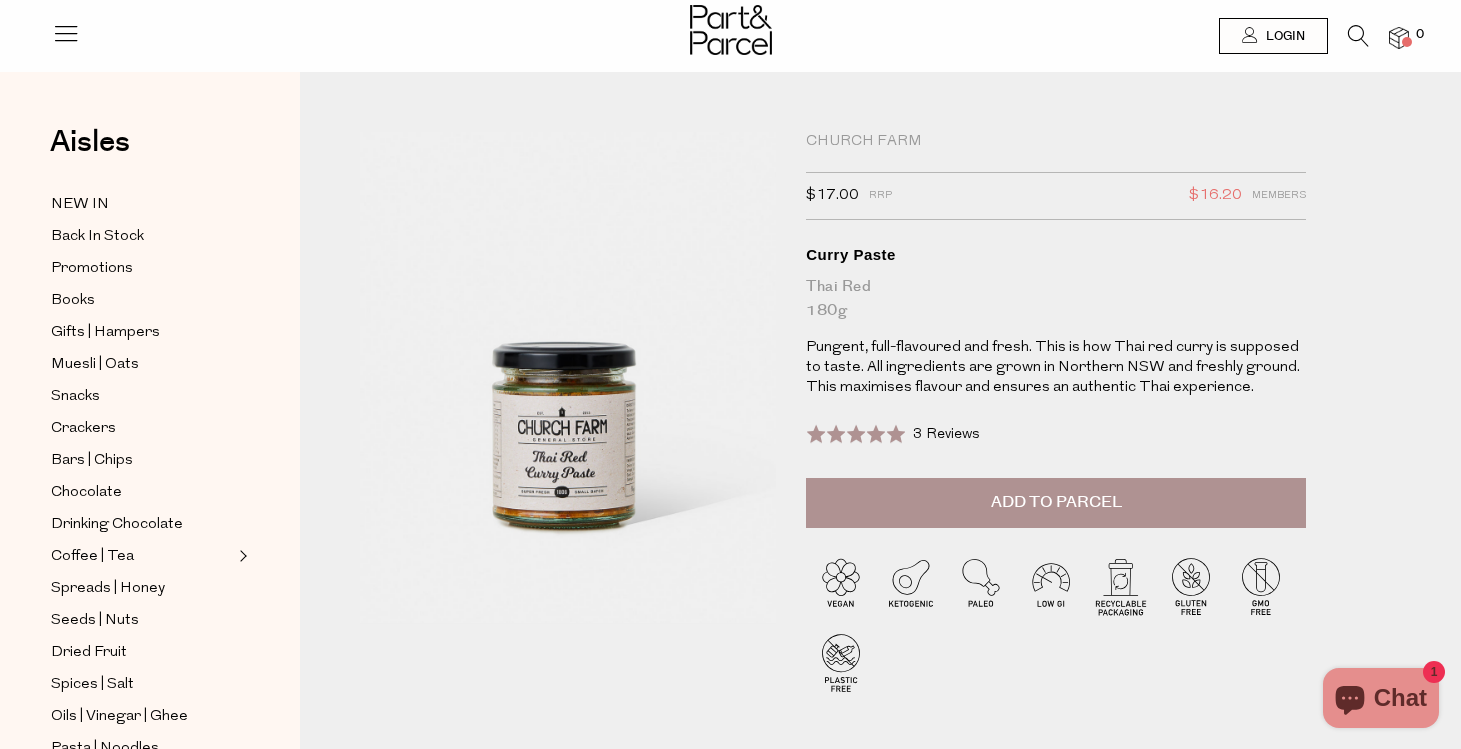 click at bounding box center (1358, 36) 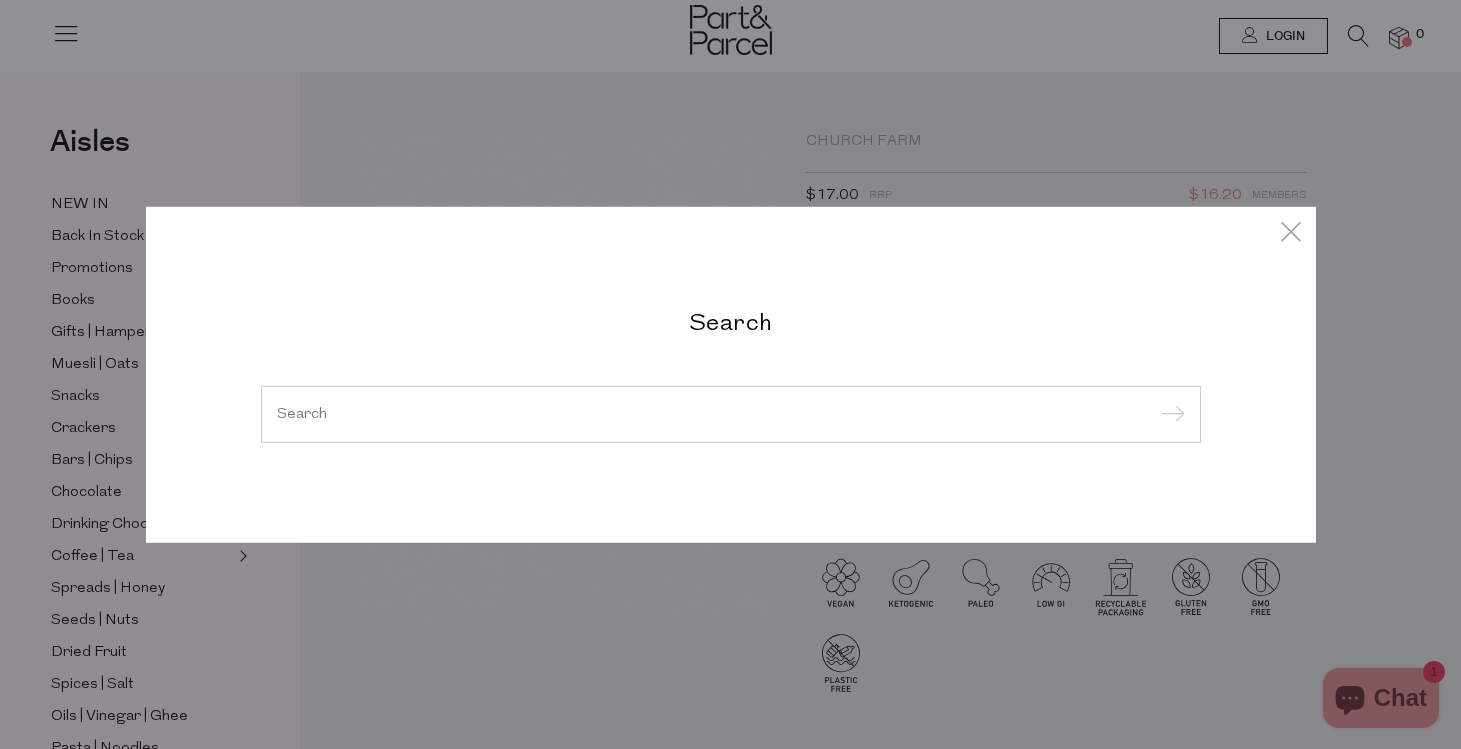click at bounding box center (731, 413) 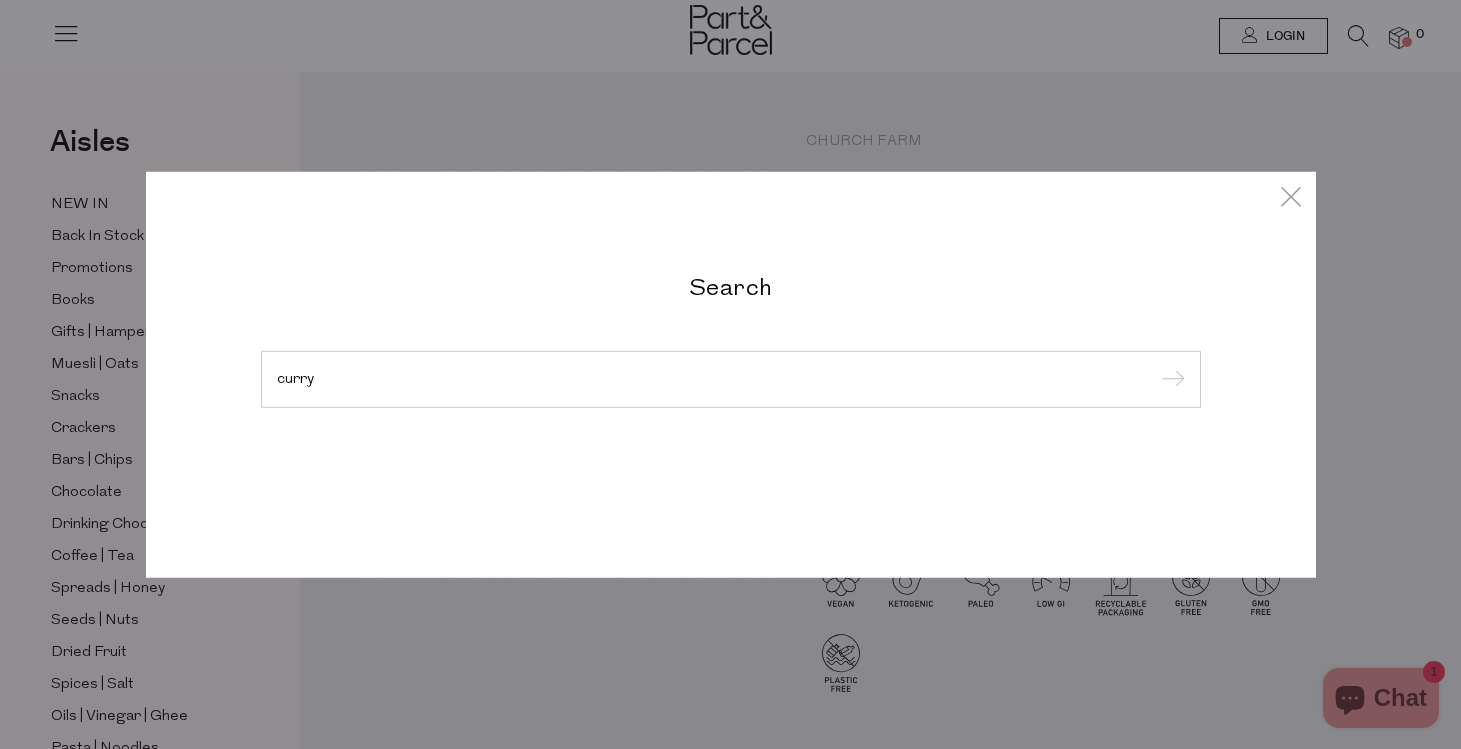 type on "curry" 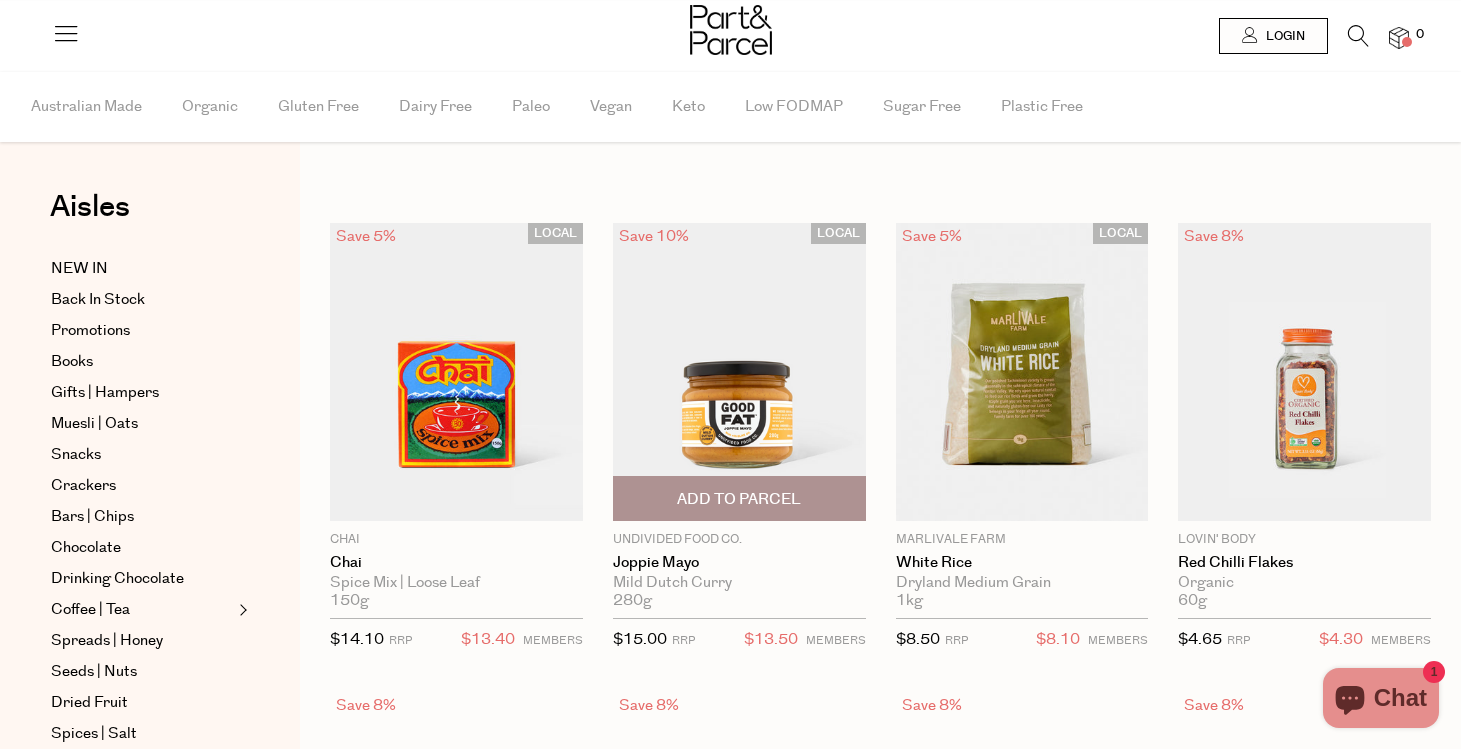 scroll, scrollTop: 0, scrollLeft: 0, axis: both 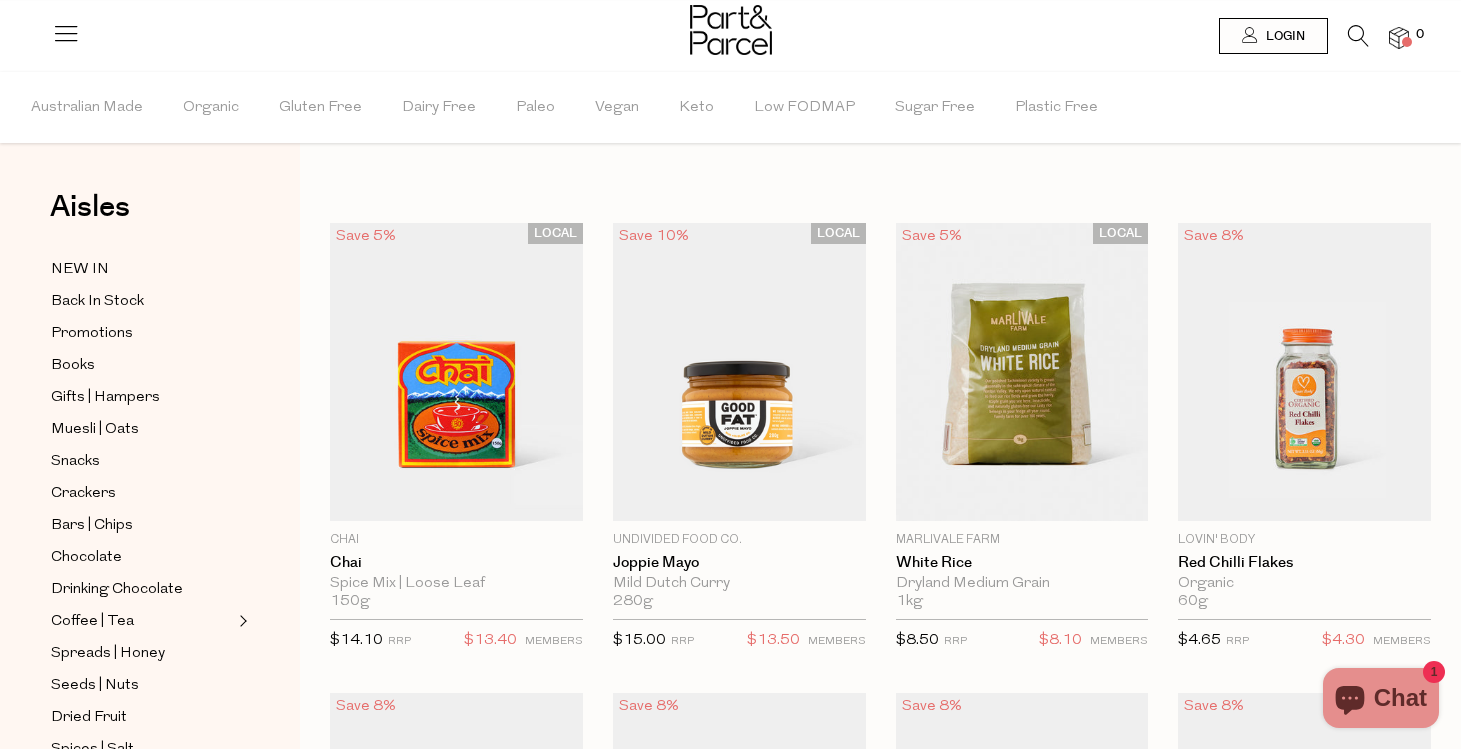 click at bounding box center [1358, 36] 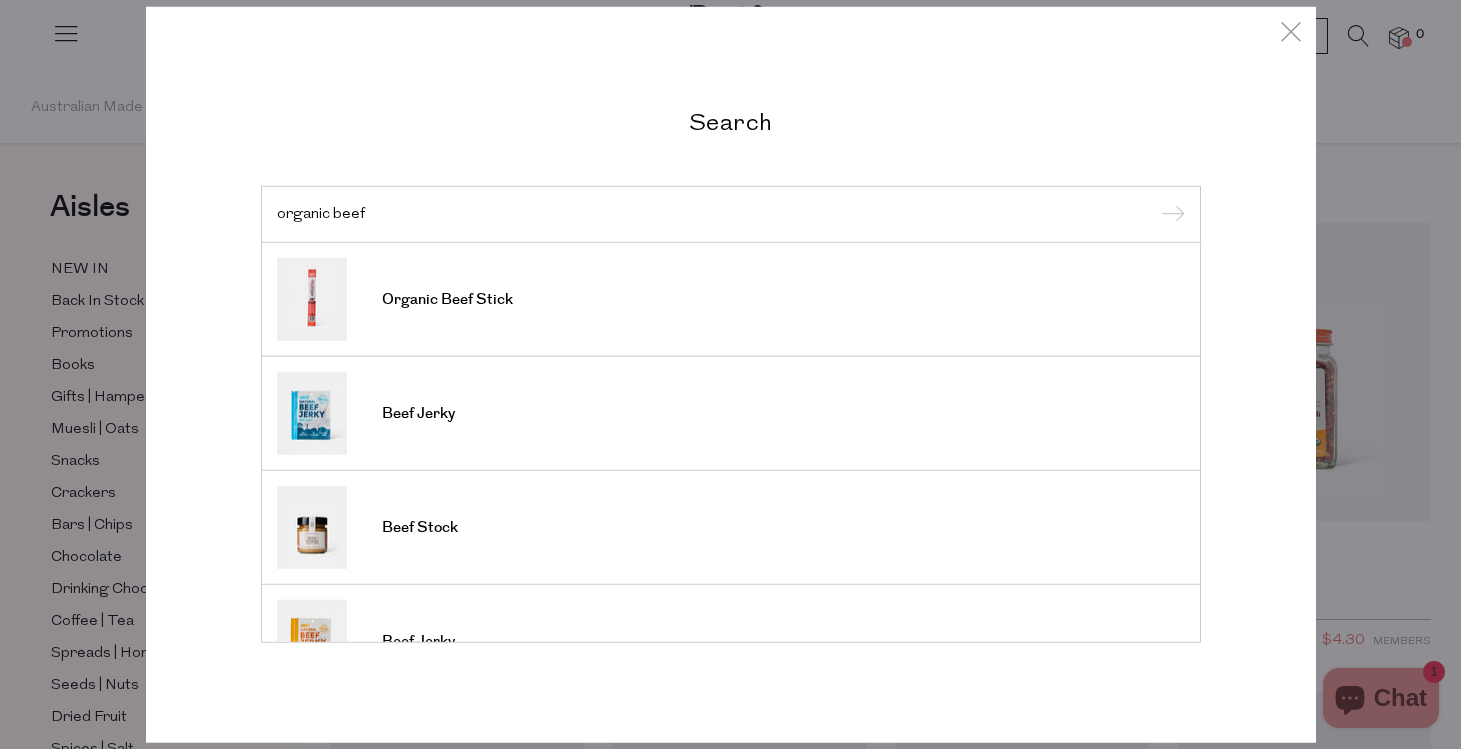 type on "organic beef" 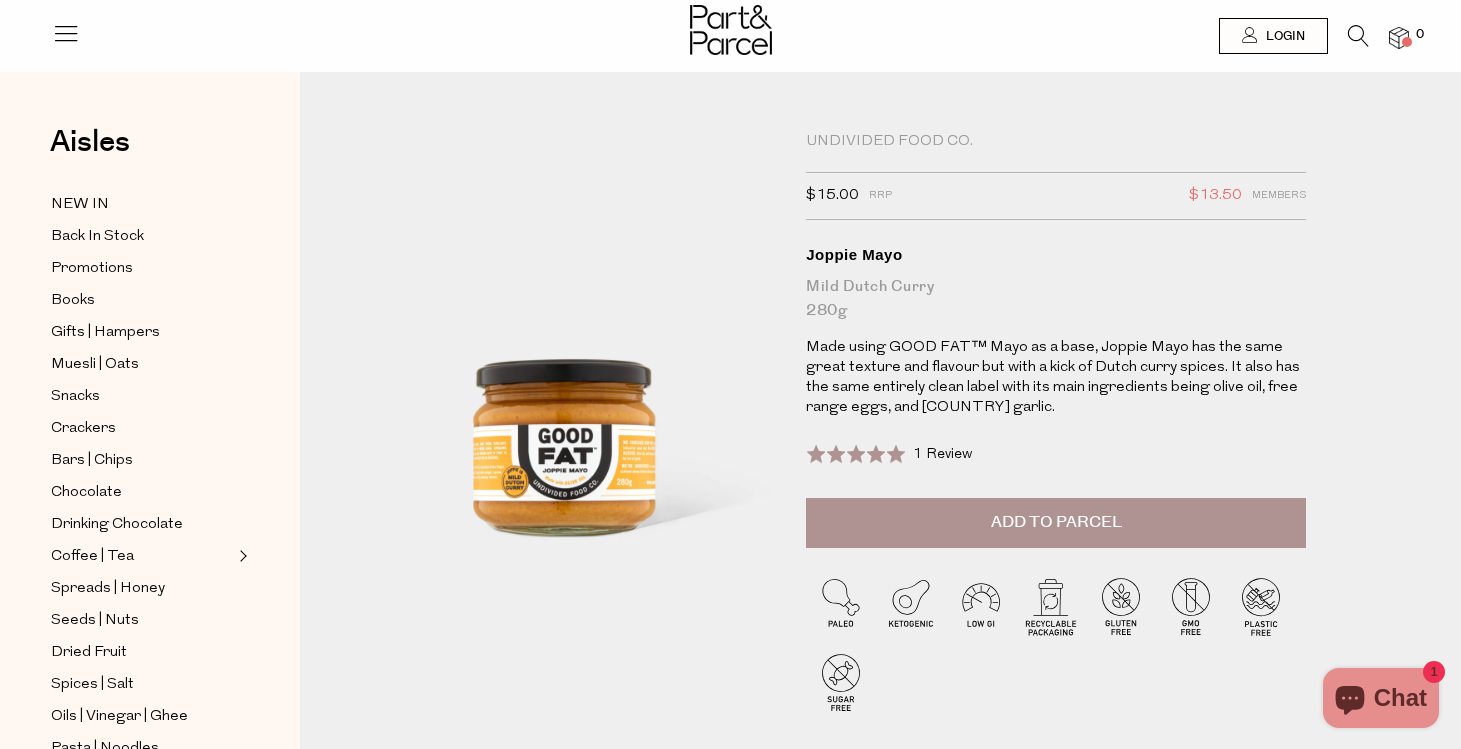scroll, scrollTop: 0, scrollLeft: 0, axis: both 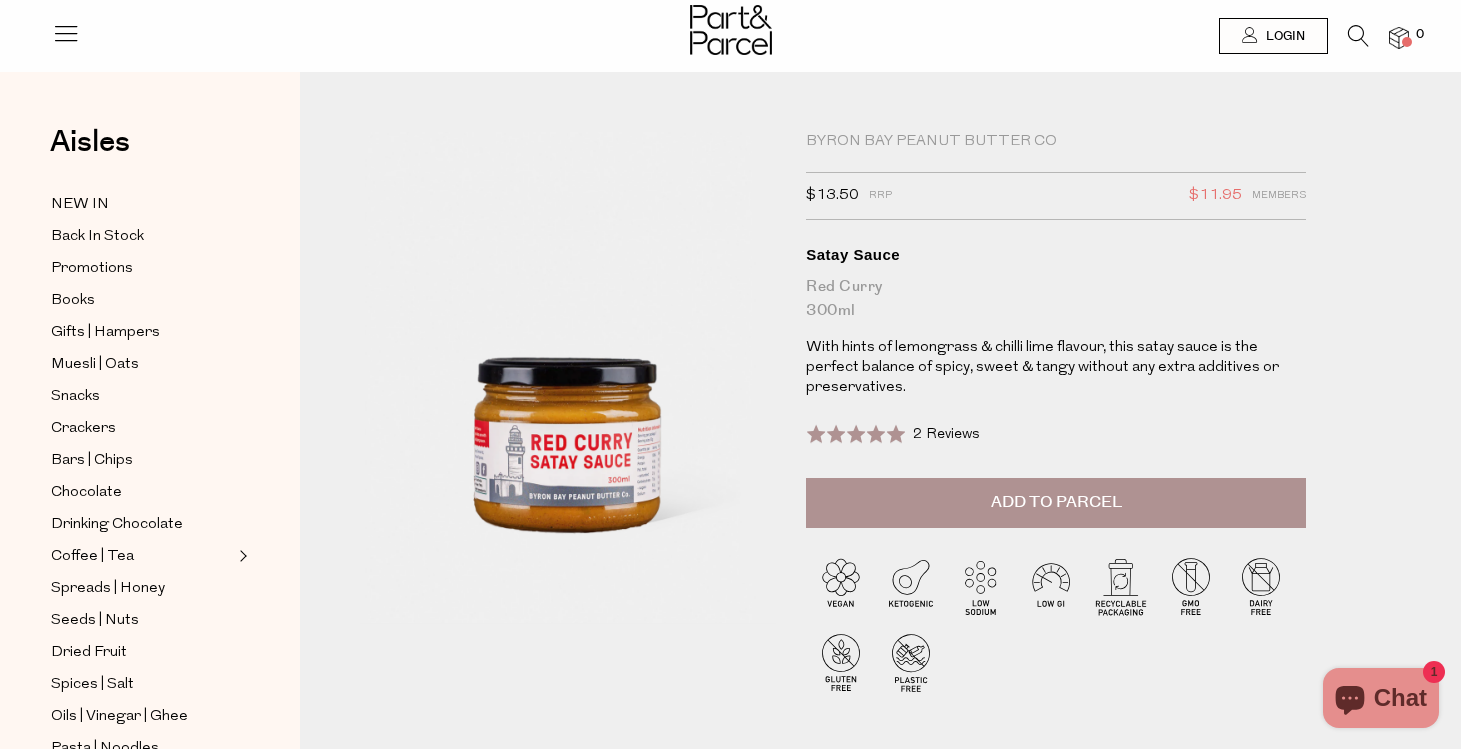 click at bounding box center [1358, 36] 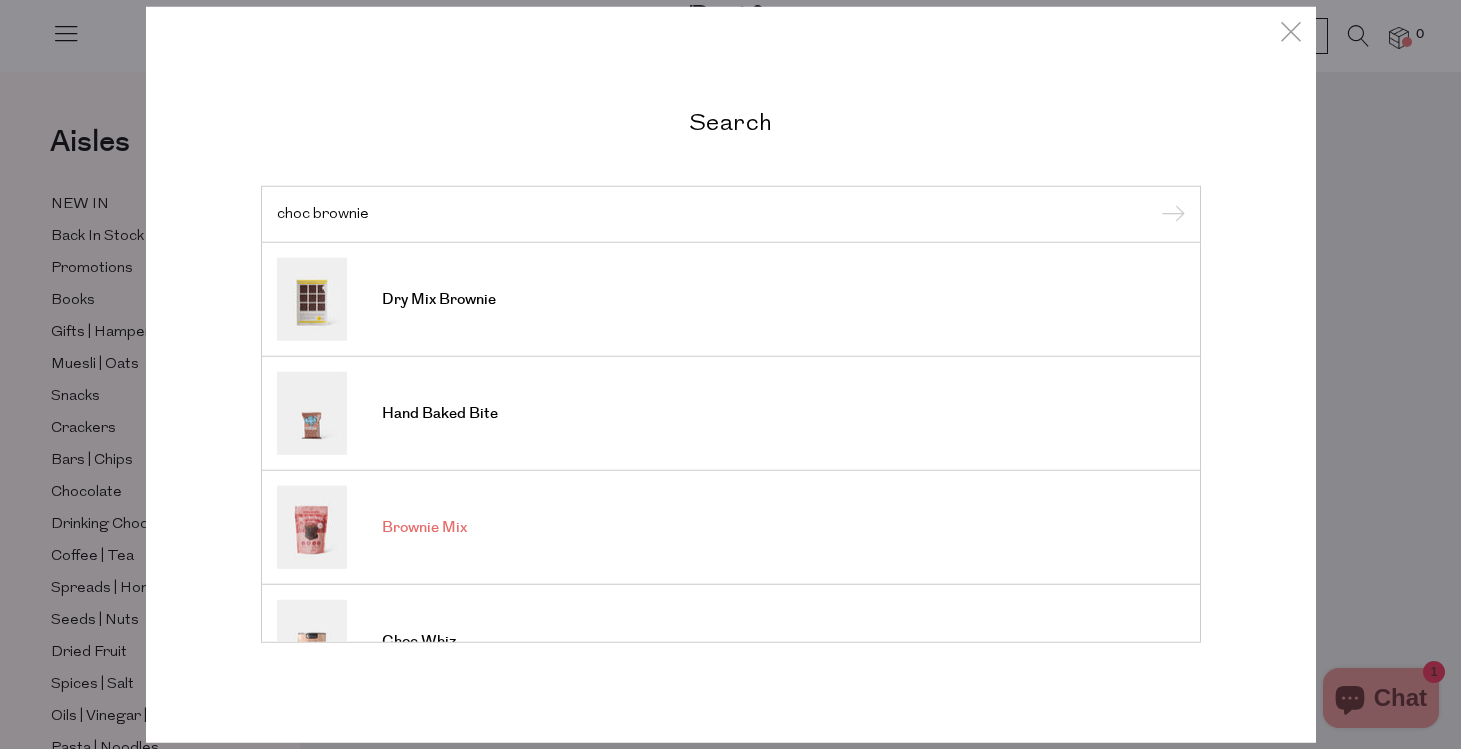 type on "choc brownie" 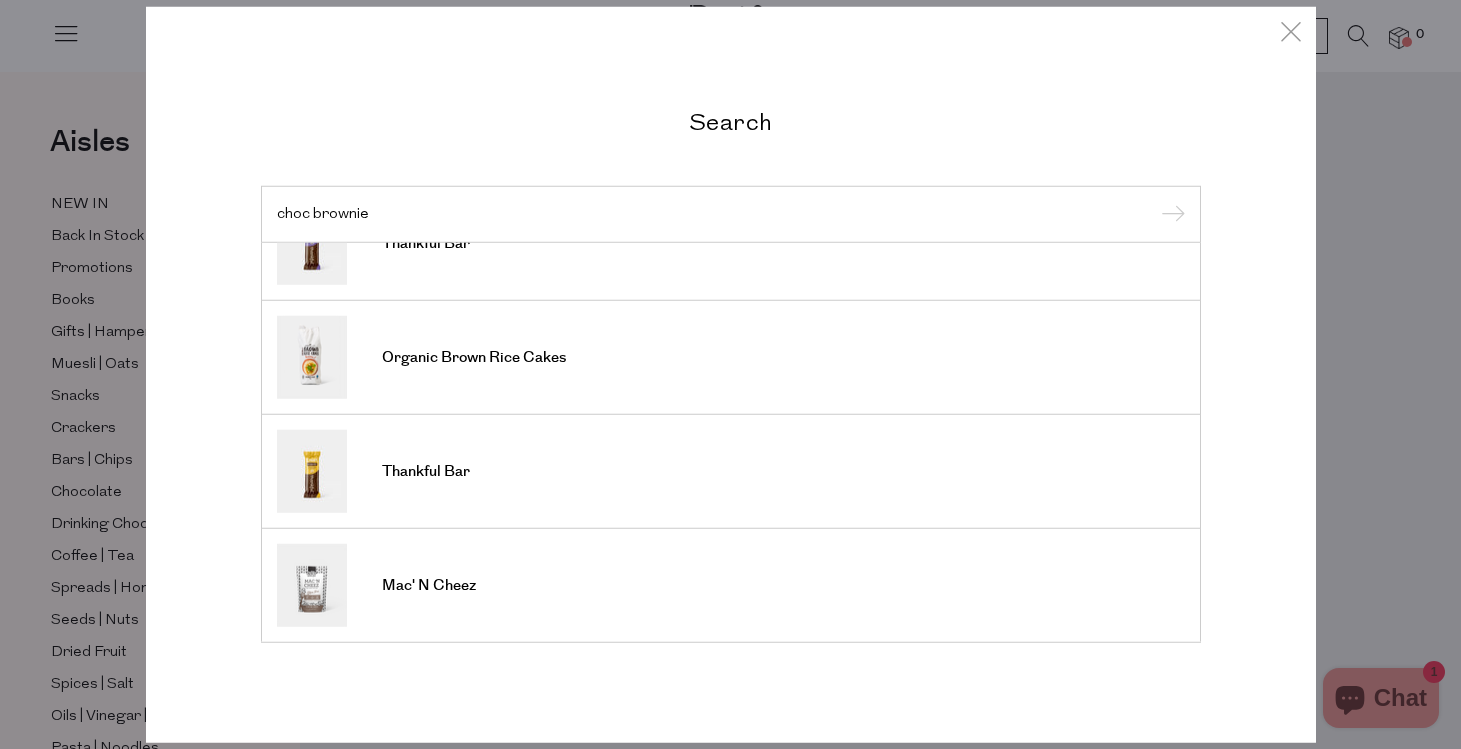 scroll, scrollTop: 740, scrollLeft: 0, axis: vertical 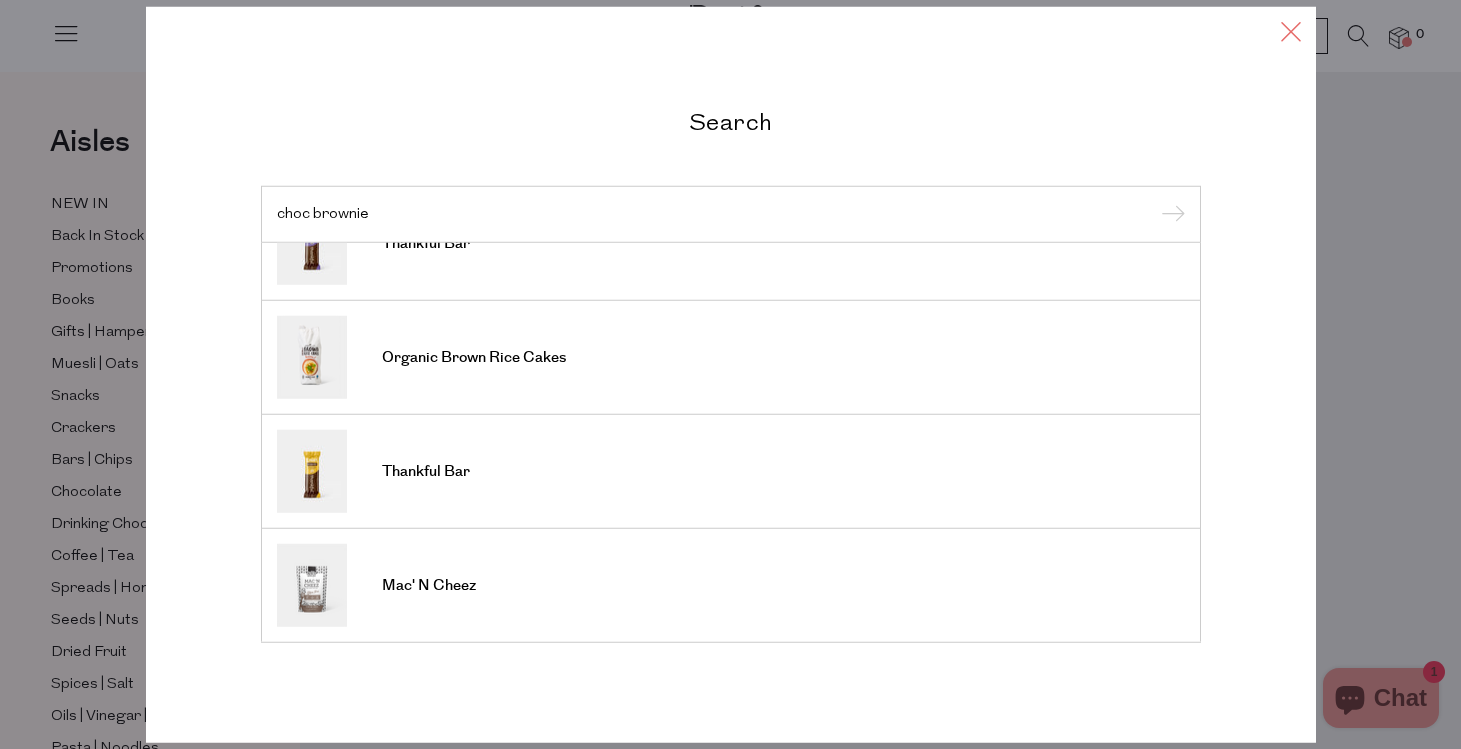 click at bounding box center [1291, 30] 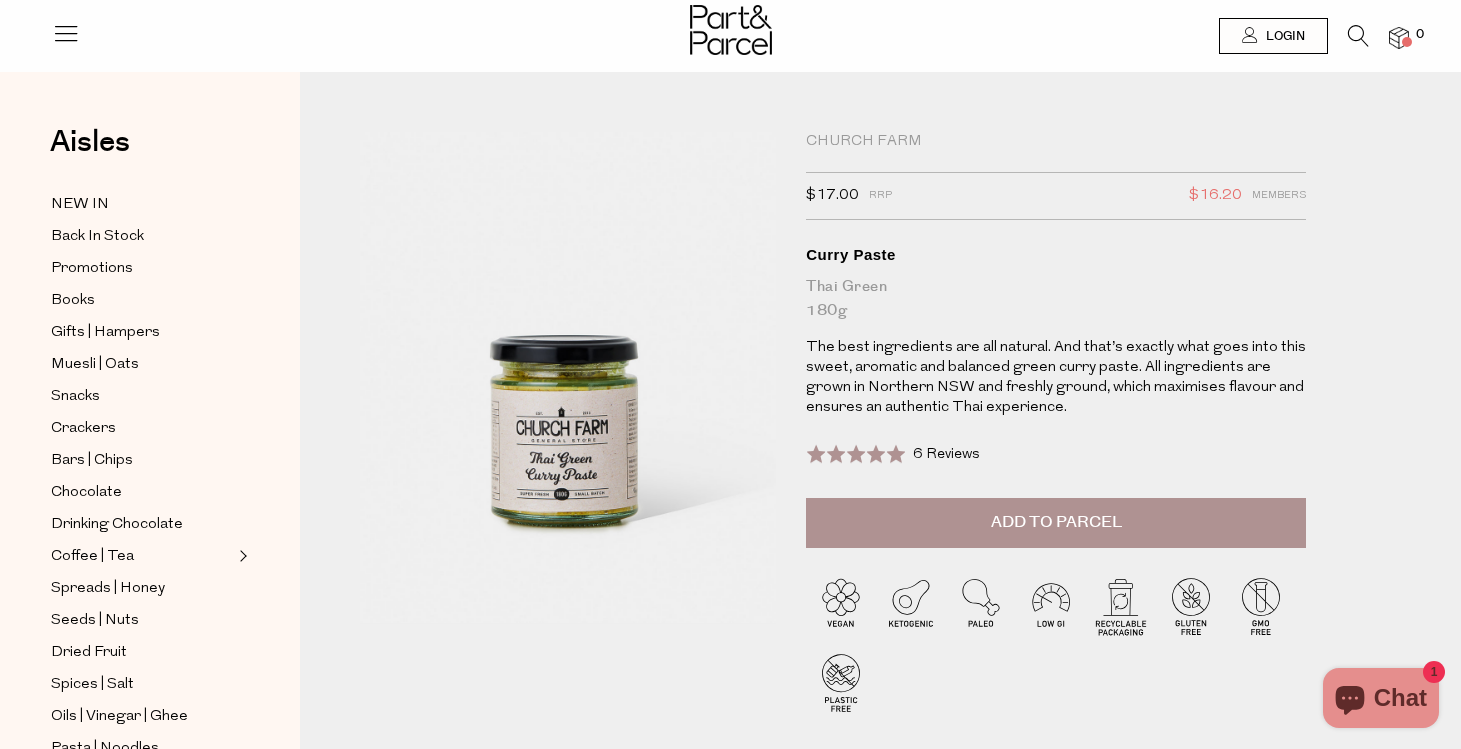 scroll, scrollTop: 0, scrollLeft: 0, axis: both 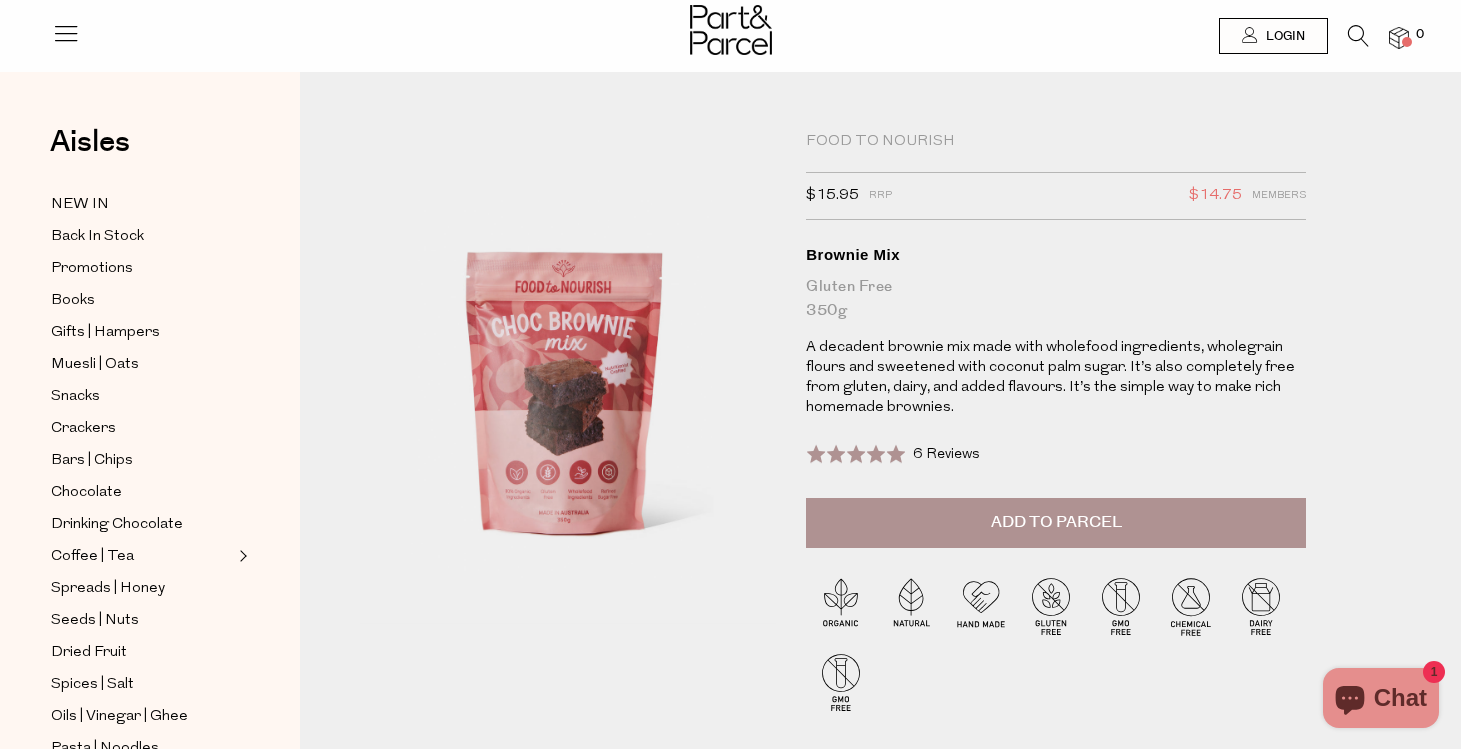 click at bounding box center (1358, 36) 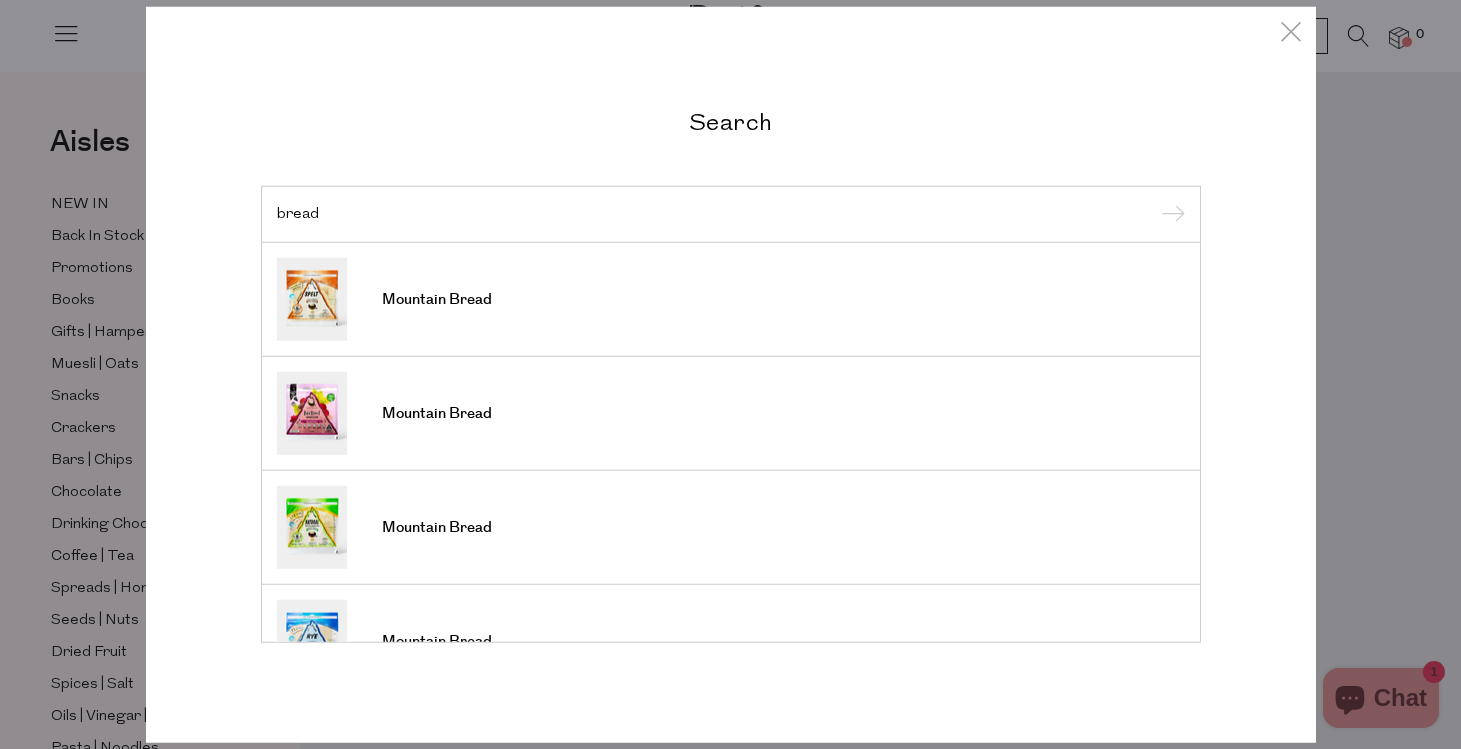 type on "bread" 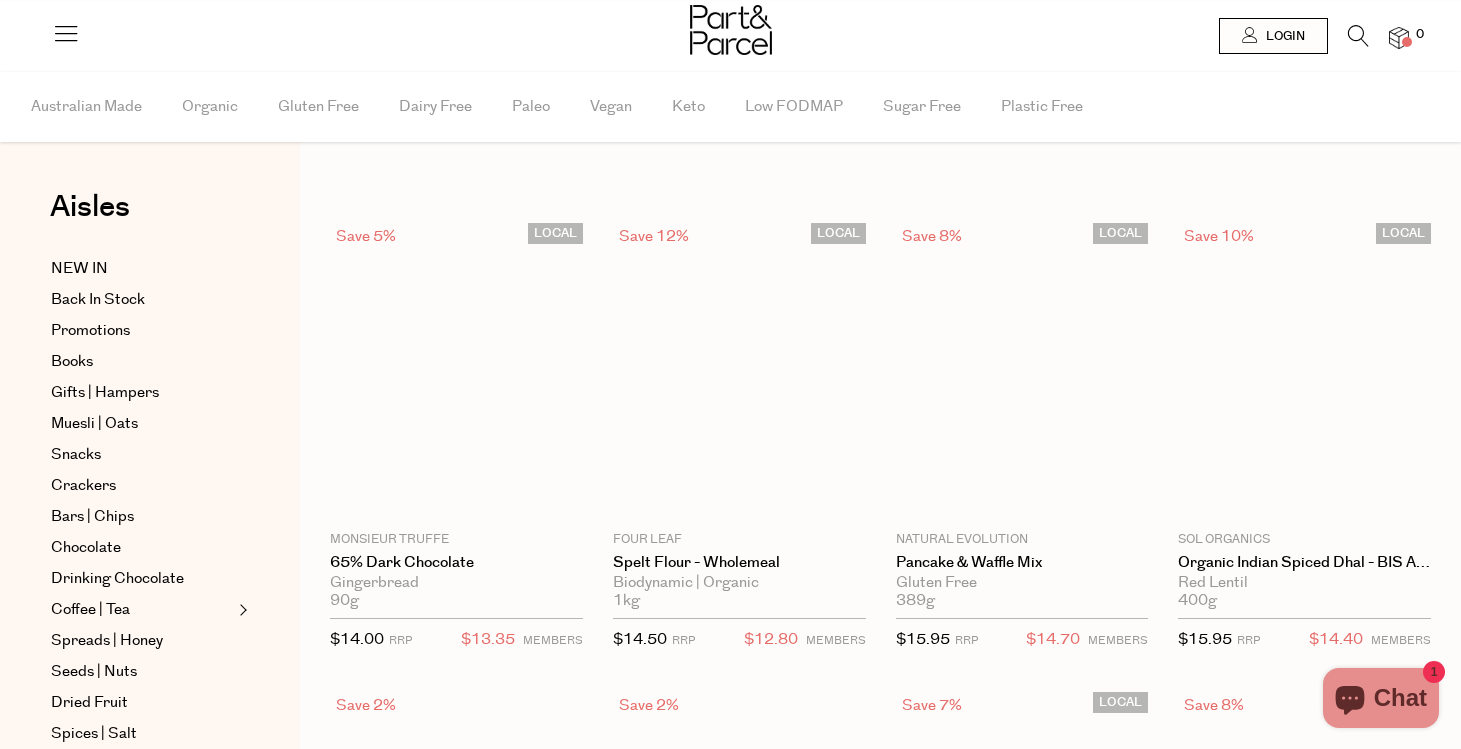 scroll, scrollTop: 0, scrollLeft: 0, axis: both 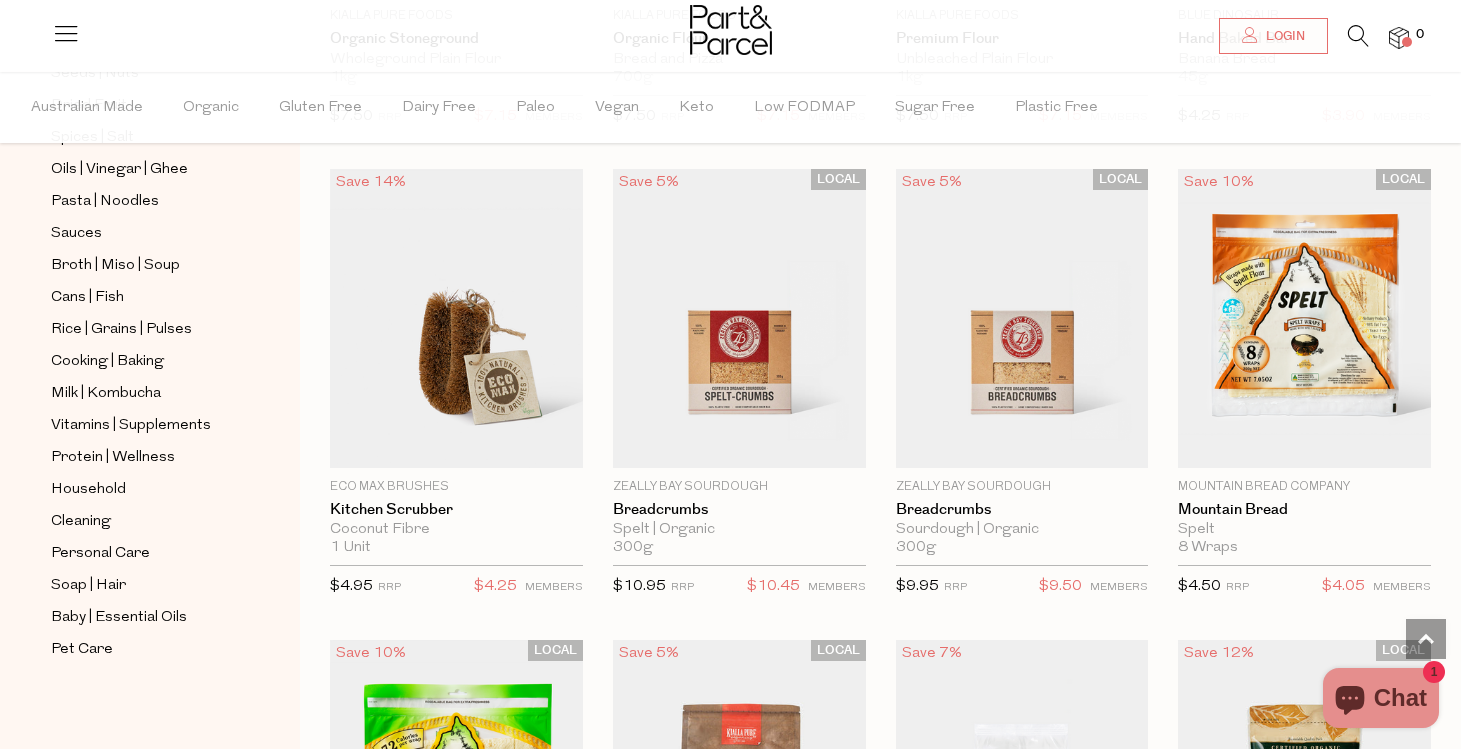 click on "Australian Made
Organic
Gluten Free
Dairy Free
Paleo
Vegan
Keto
Low FODMAP
Sugar Free
Plastic Free" at bounding box center [730, 107] 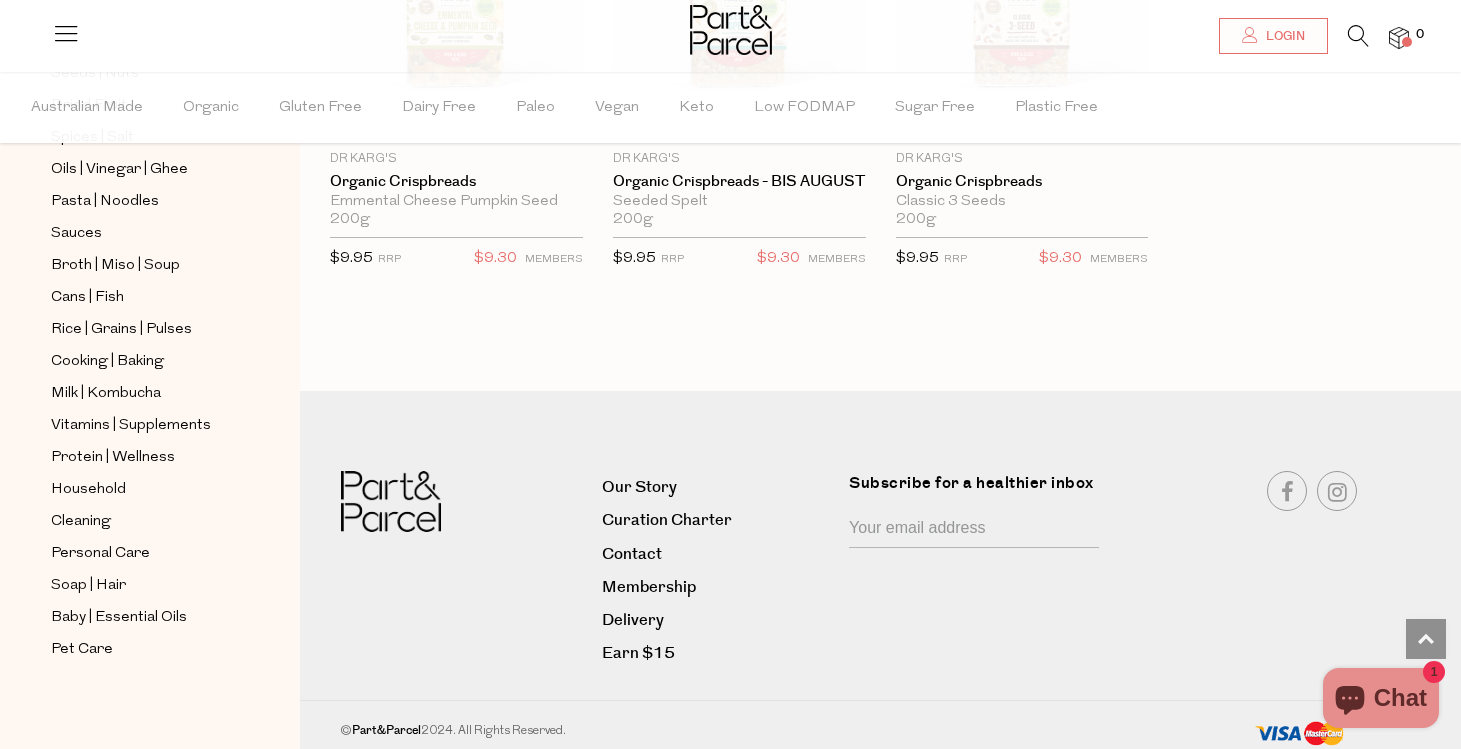 scroll, scrollTop: 4142, scrollLeft: 0, axis: vertical 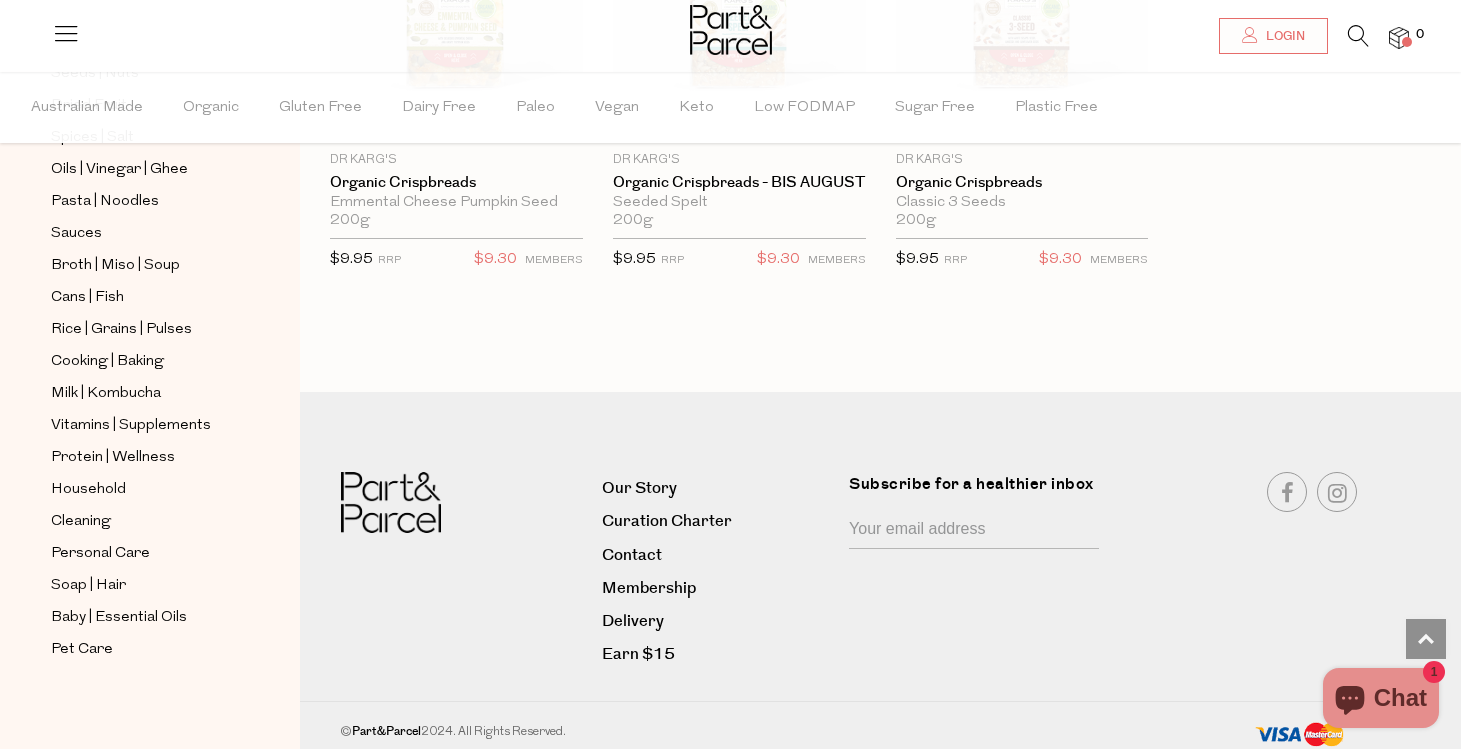 click at bounding box center (66, 33) 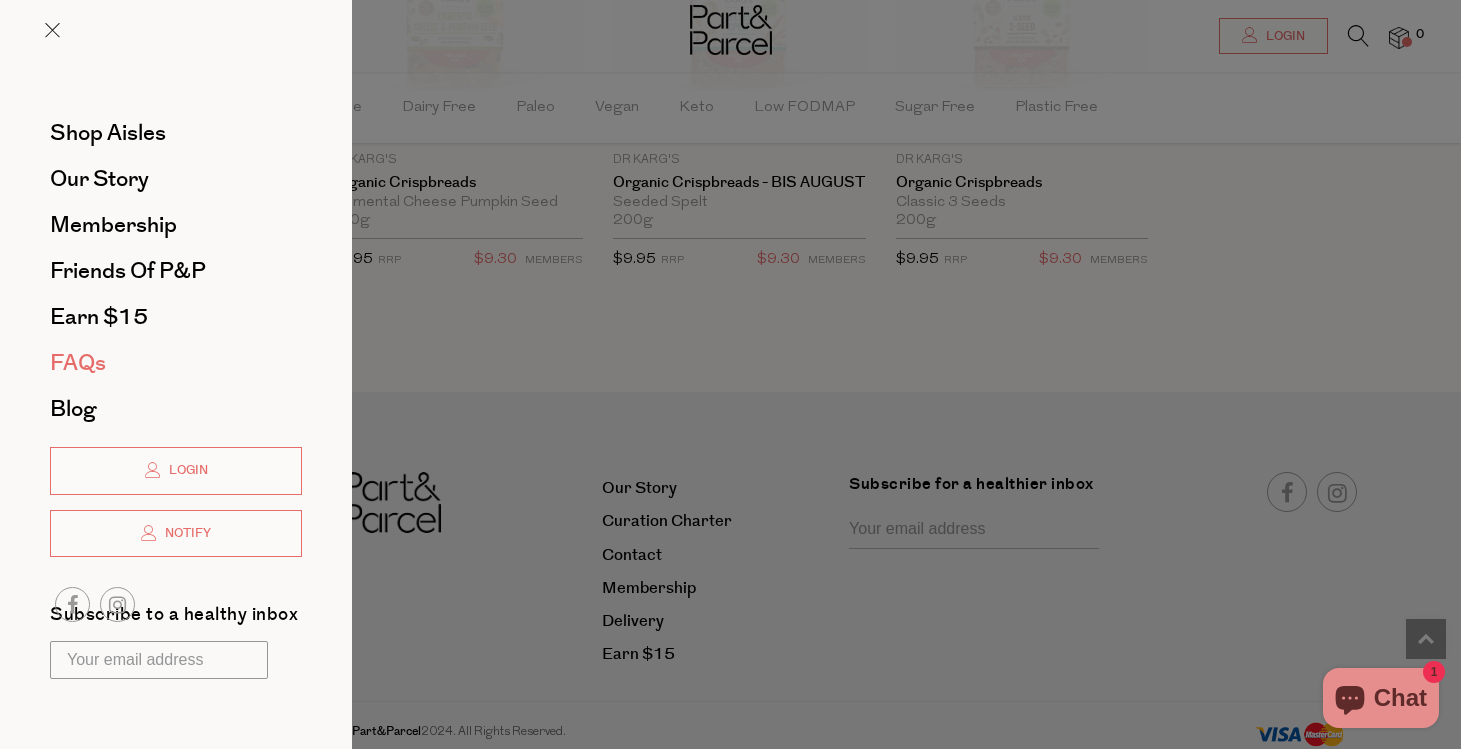 click on "FAQs" at bounding box center [78, 363] 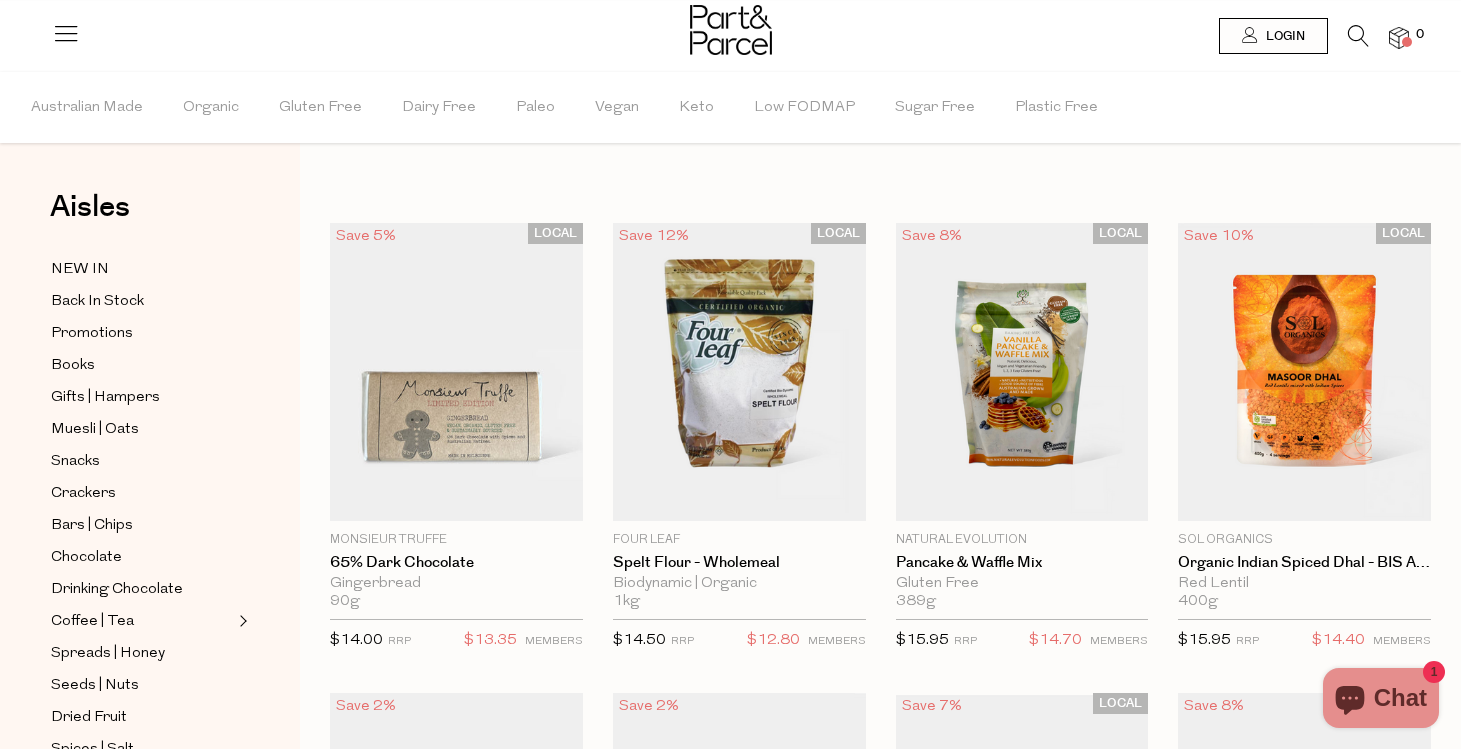 scroll, scrollTop: 0, scrollLeft: 0, axis: both 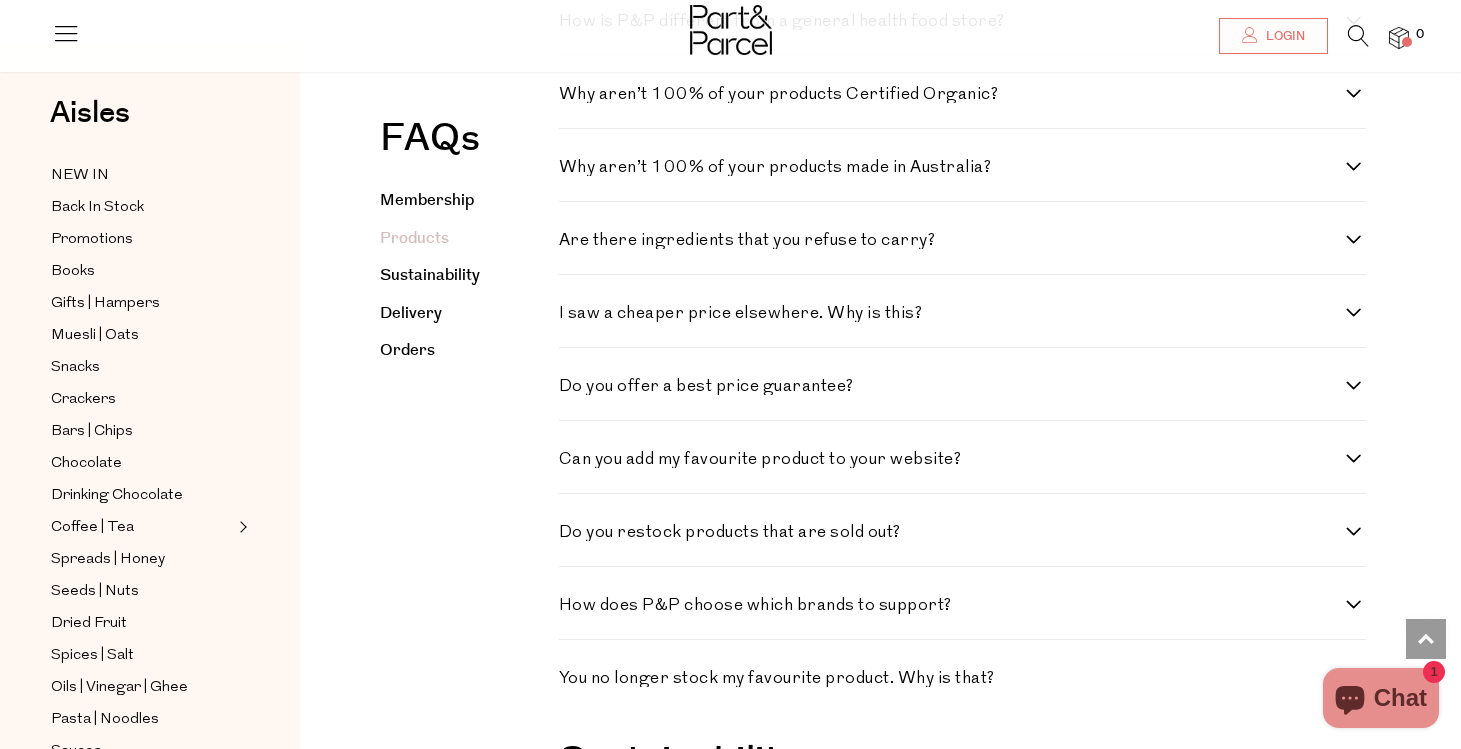 click on "Are there ingredients that you refuse to carry?" at bounding box center [953, 240] 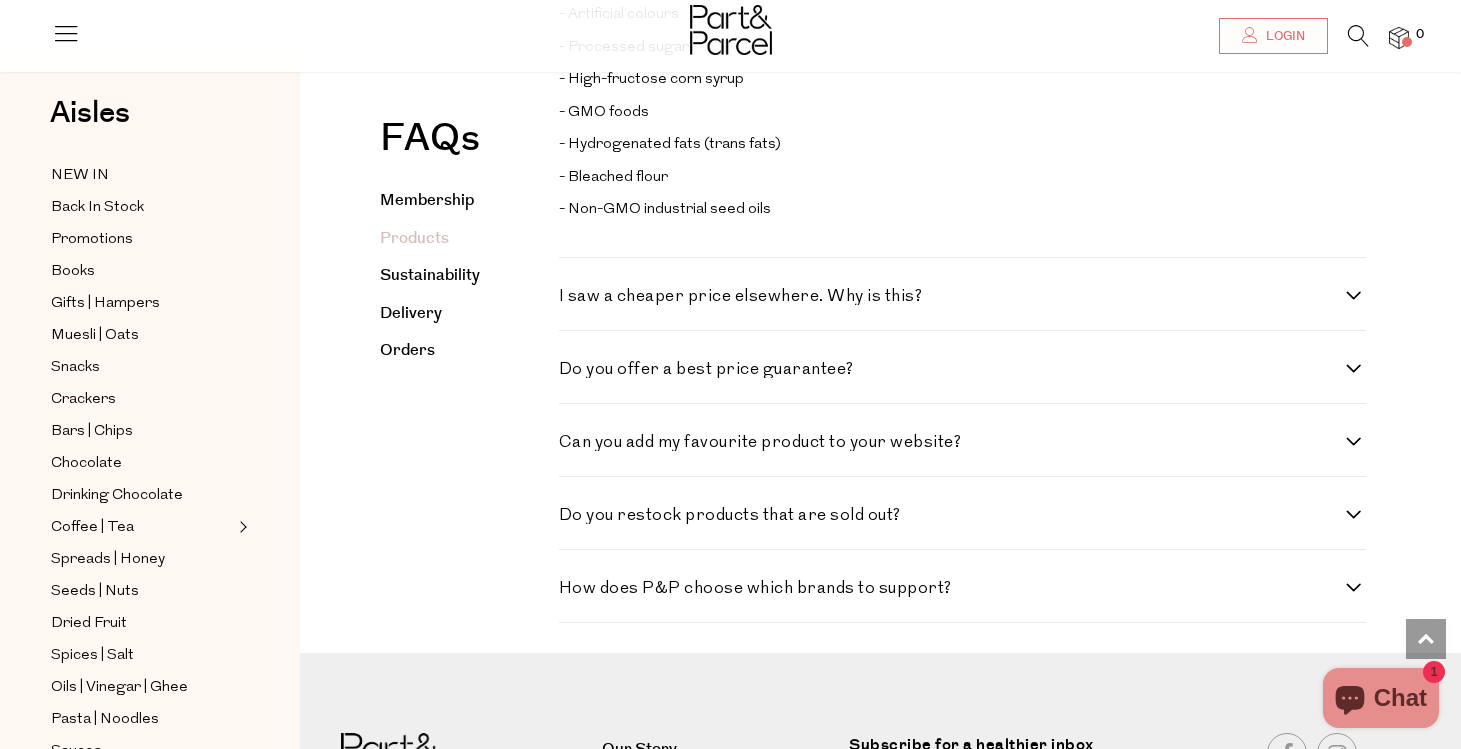 scroll, scrollTop: 1922, scrollLeft: 0, axis: vertical 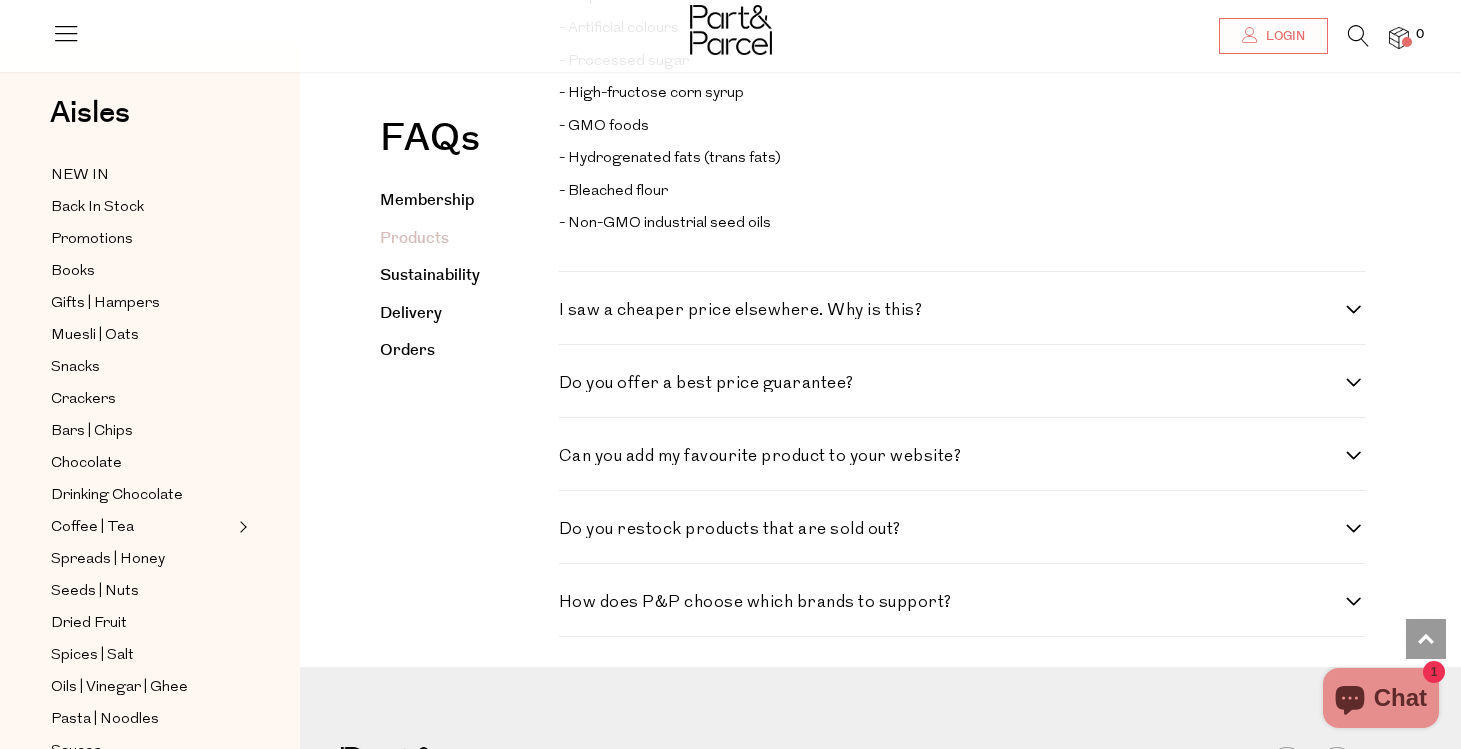 click on "I saw a cheaper price elsewhere. Why is this?" at bounding box center (953, 310) 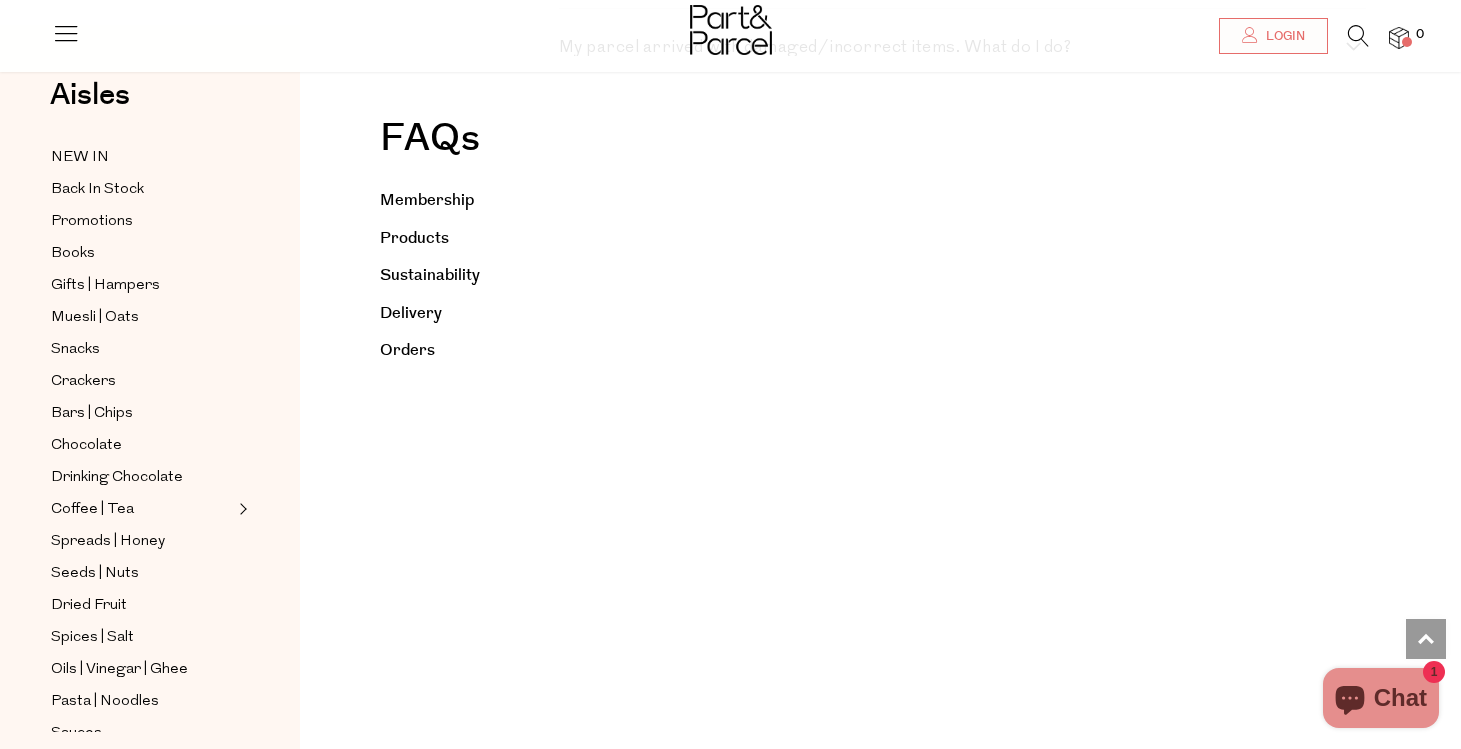 scroll, scrollTop: 3998, scrollLeft: 0, axis: vertical 